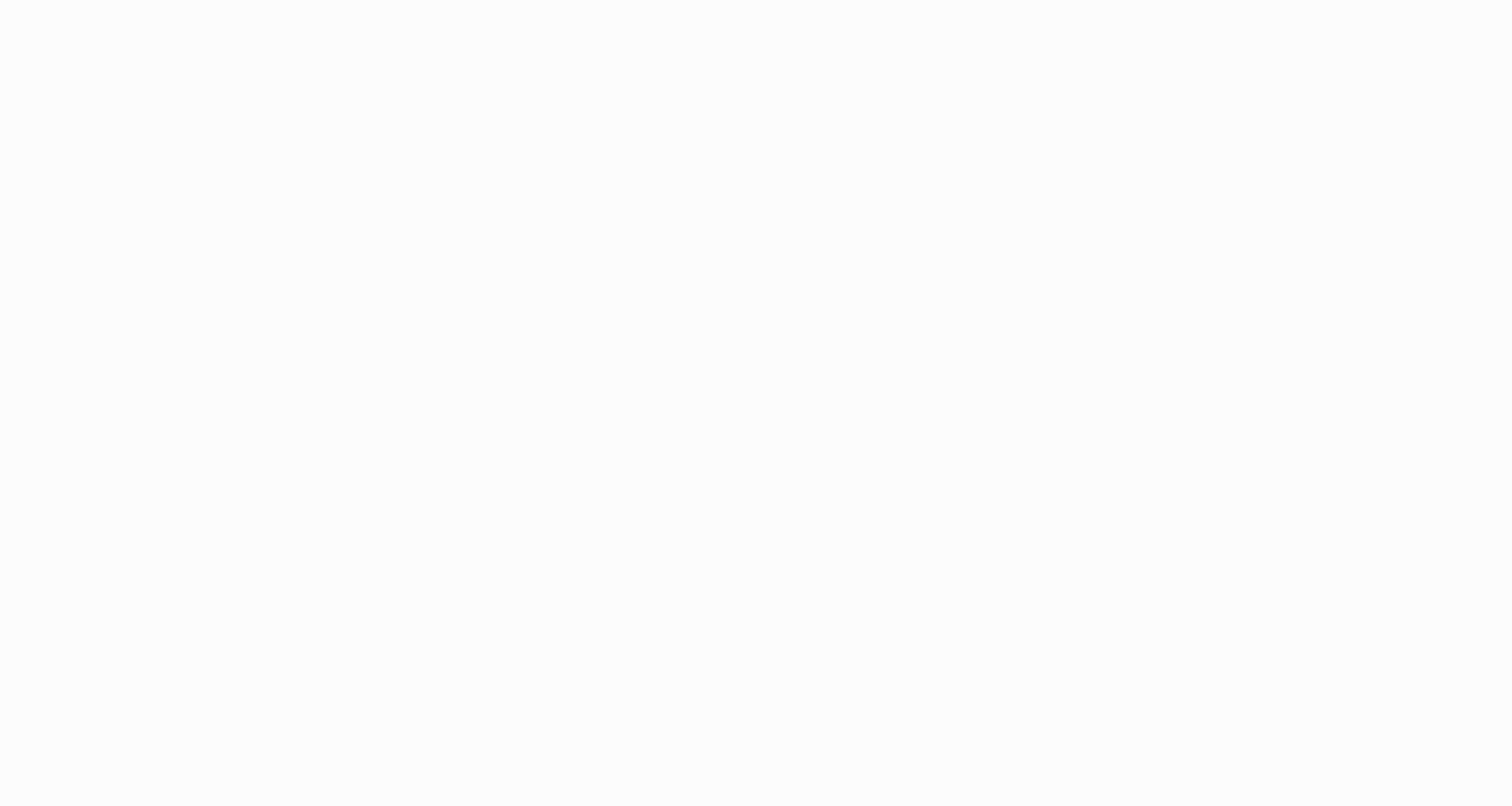 scroll, scrollTop: 0, scrollLeft: 0, axis: both 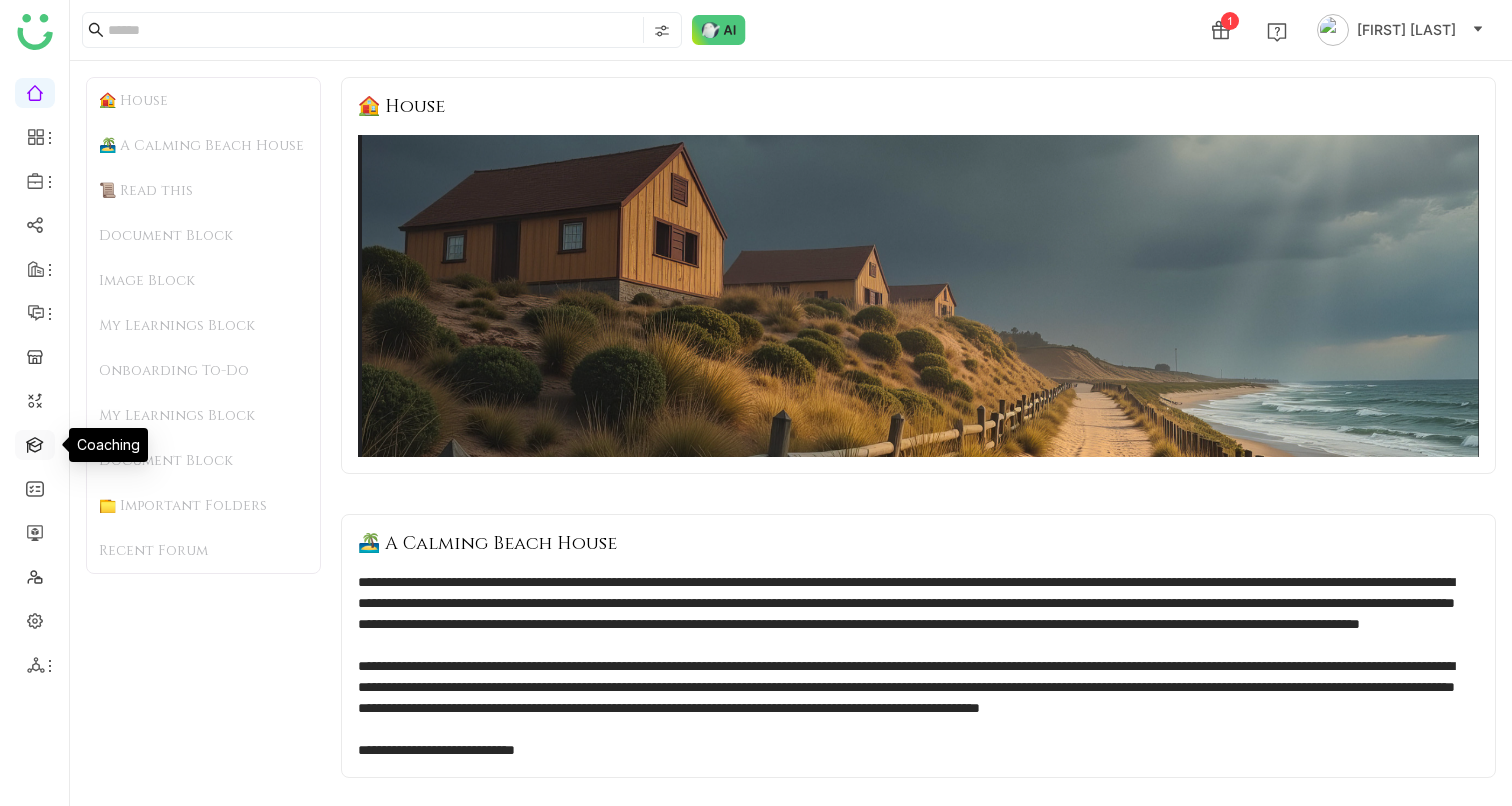 click at bounding box center [35, 443] 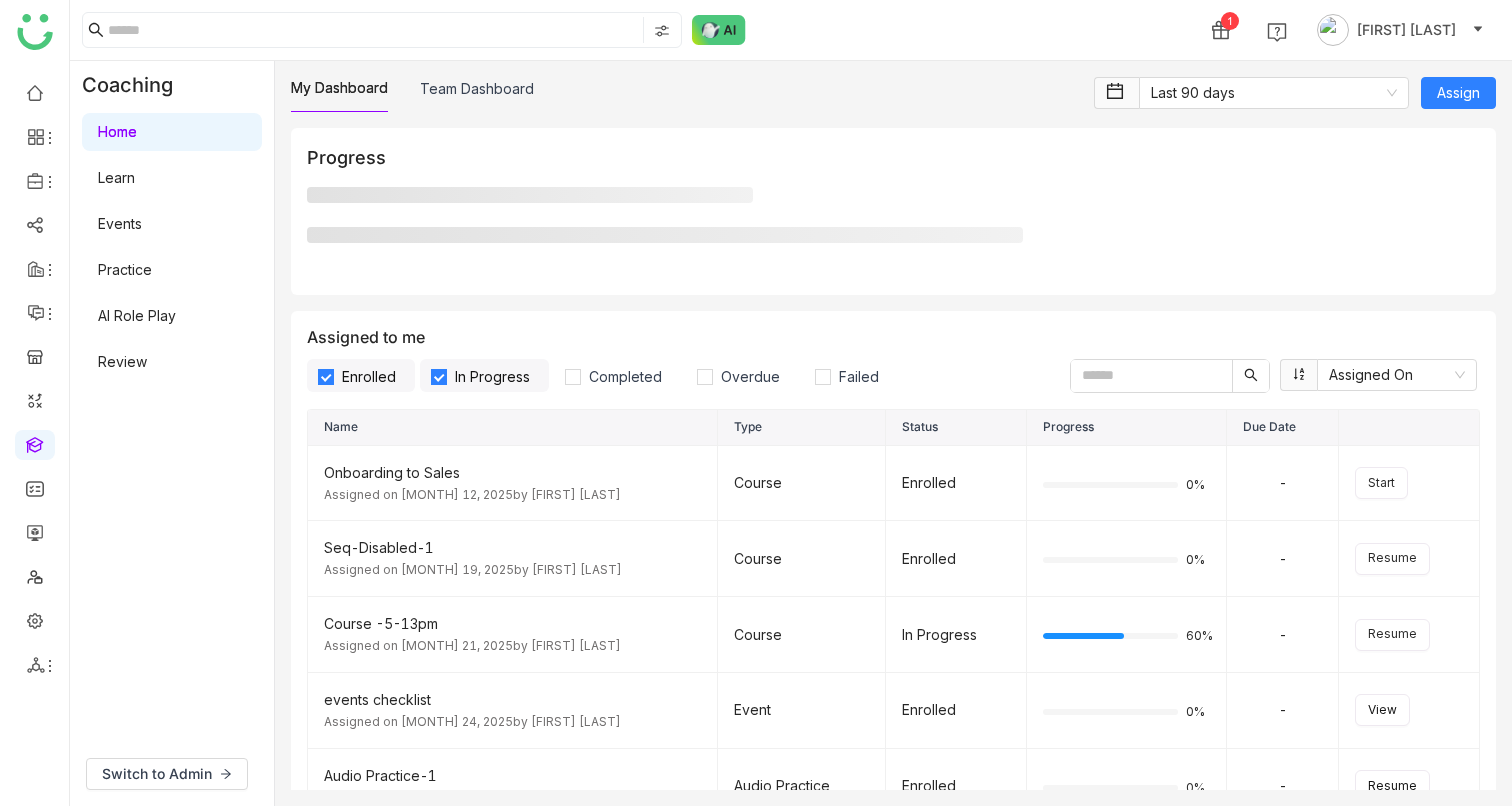 click on "AI Role Play" at bounding box center [137, 315] 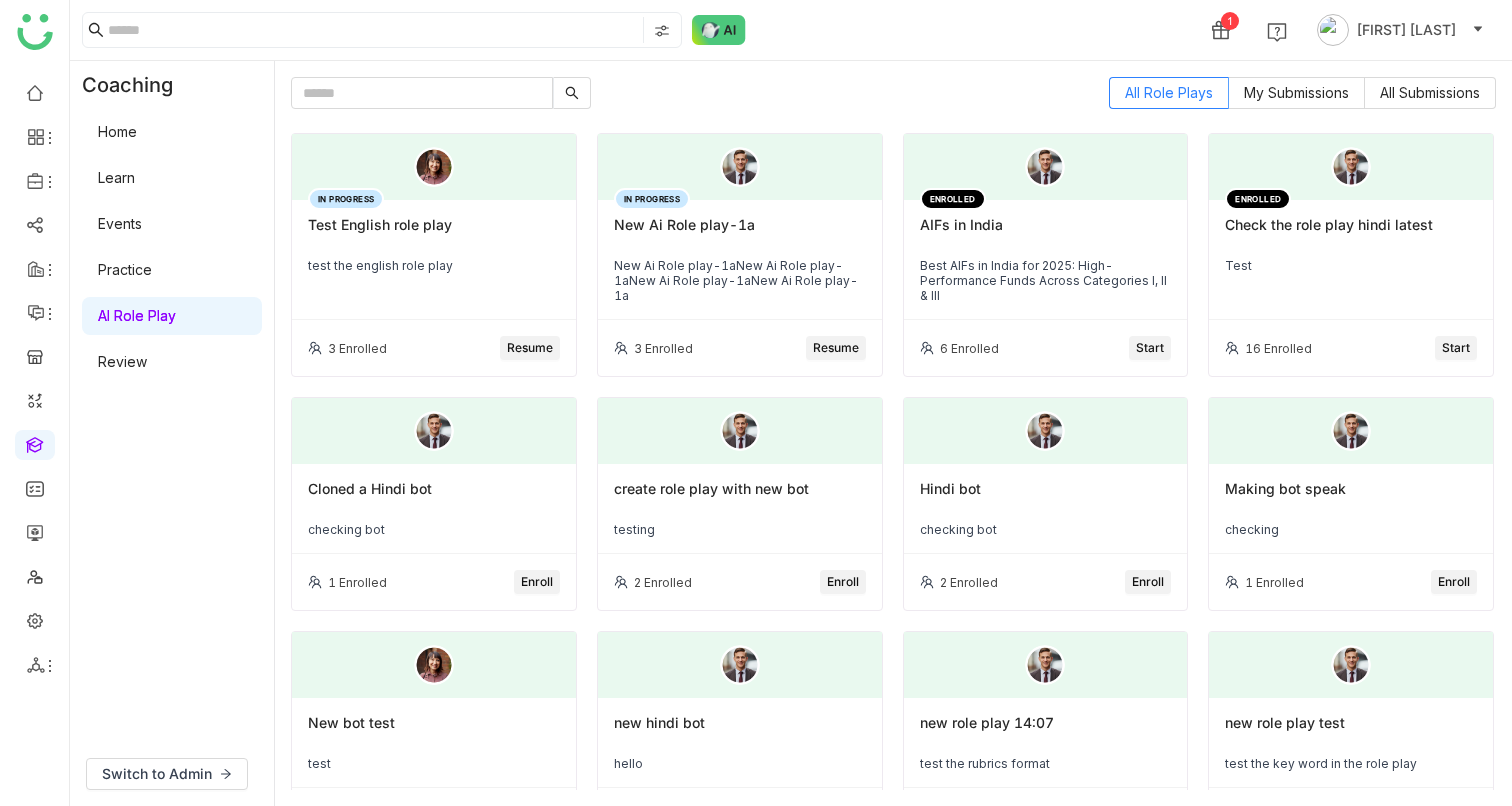 click on "Resume" 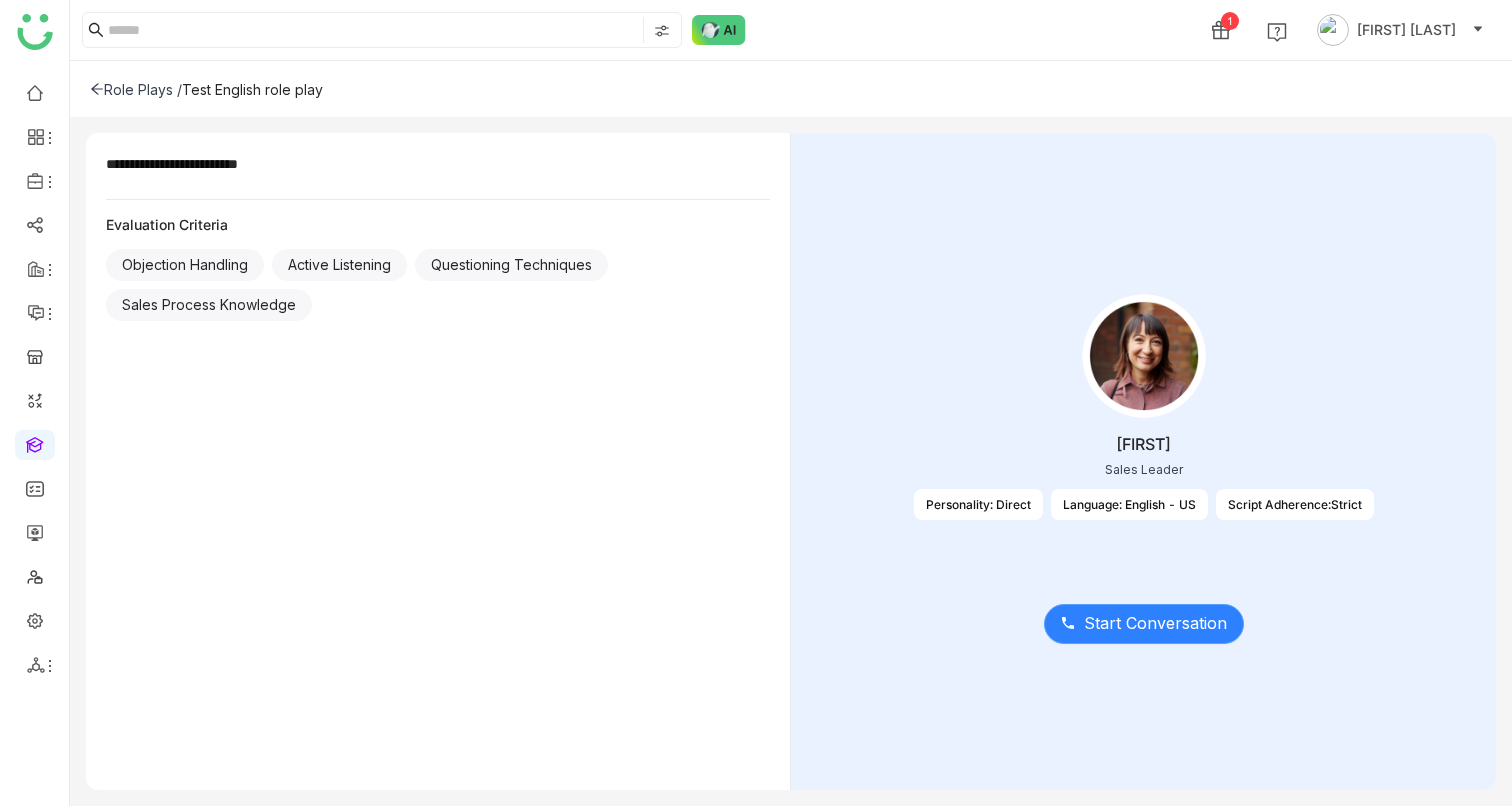 click on "Start Conversation" 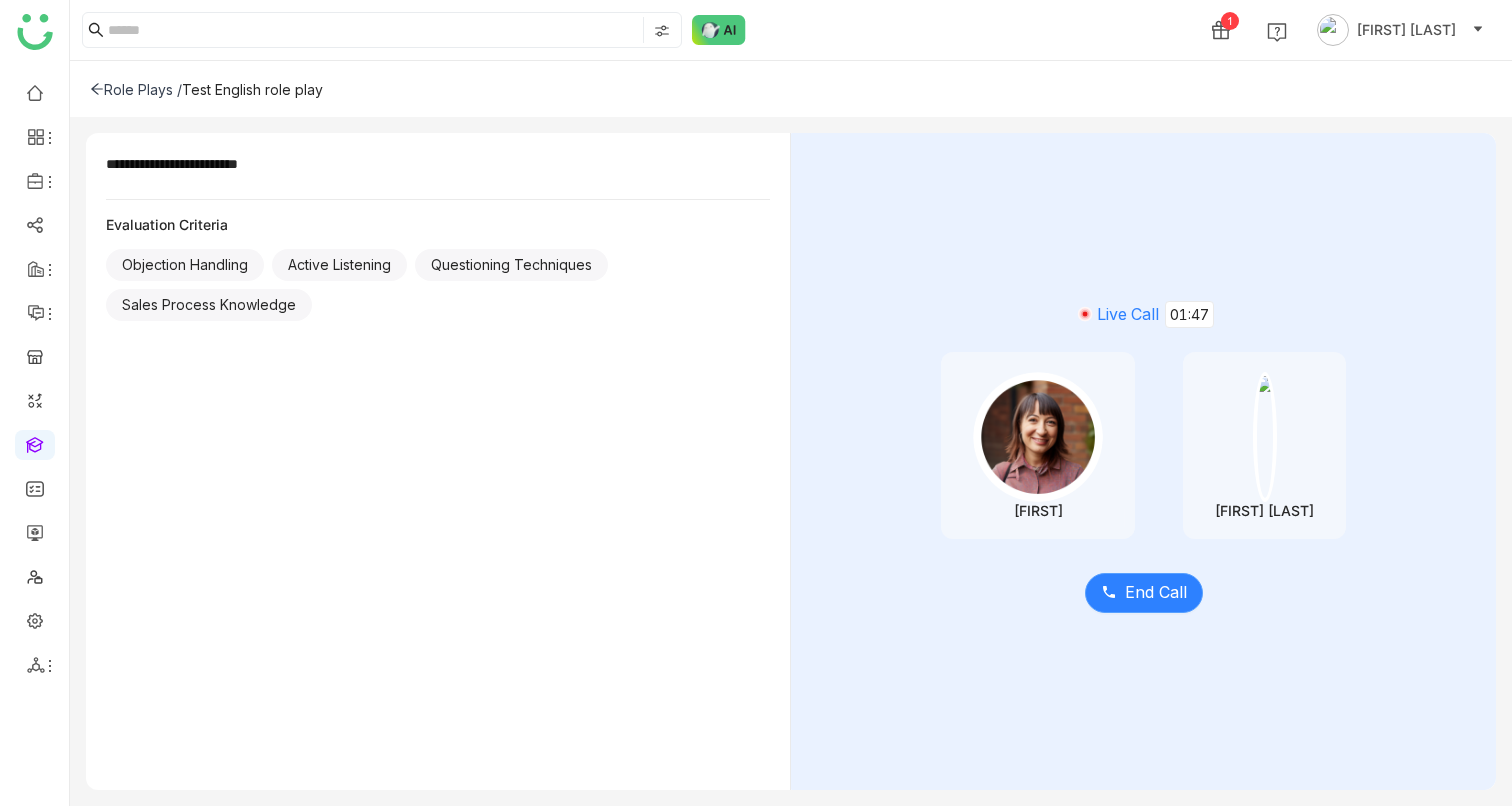 click on "End Call" 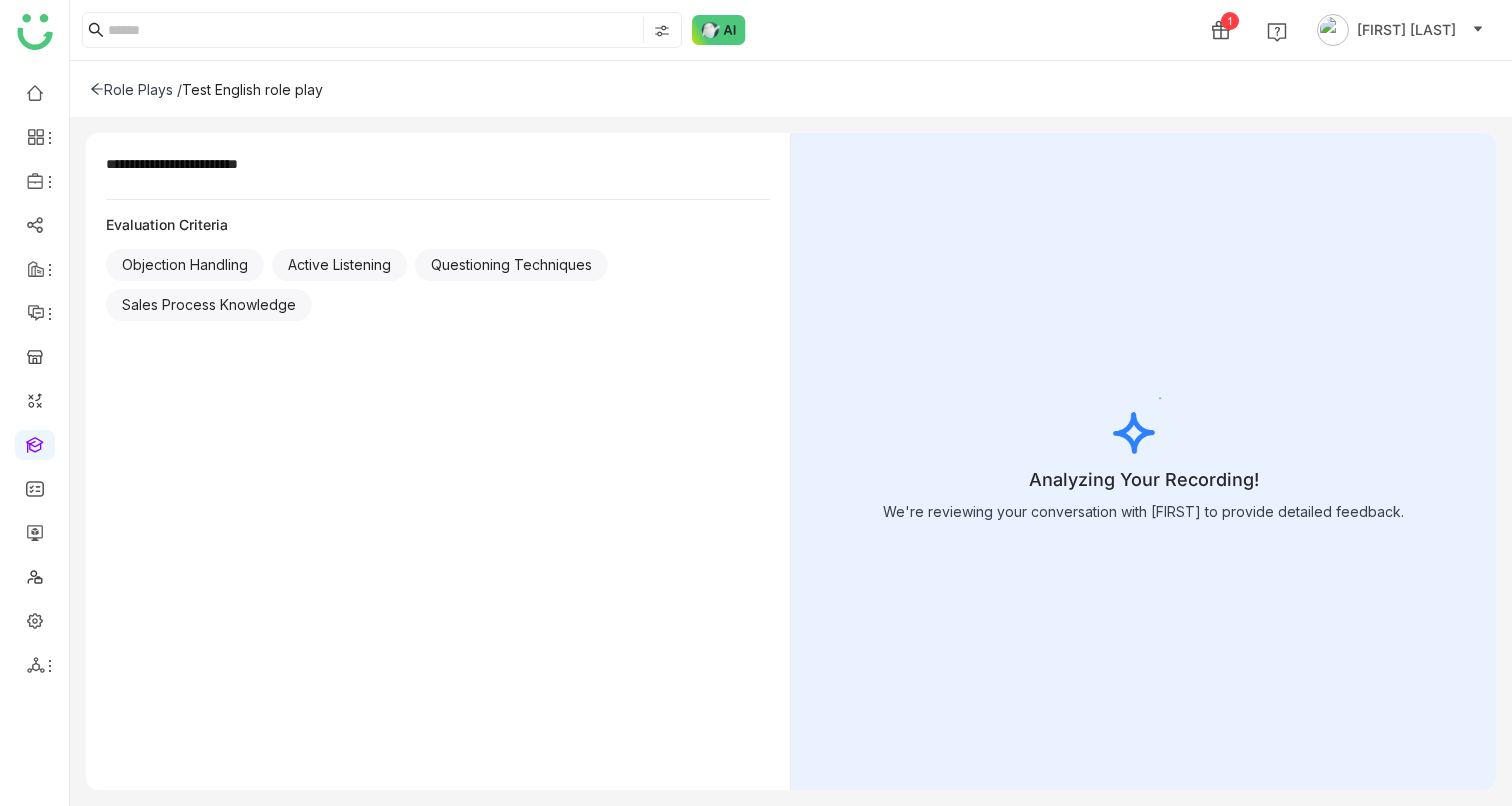 click on "Role Plays /" 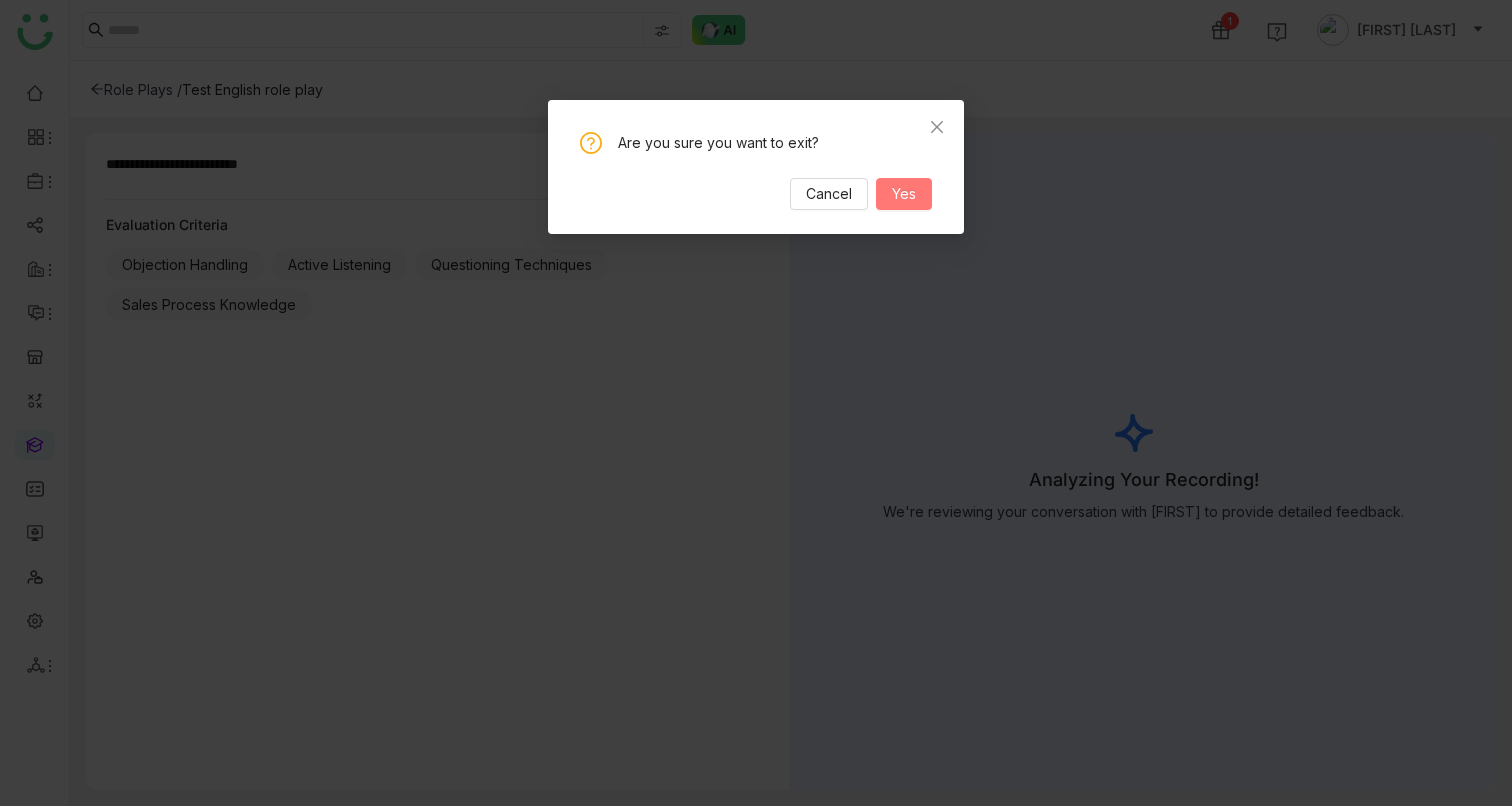 click on "Yes" at bounding box center [904, 194] 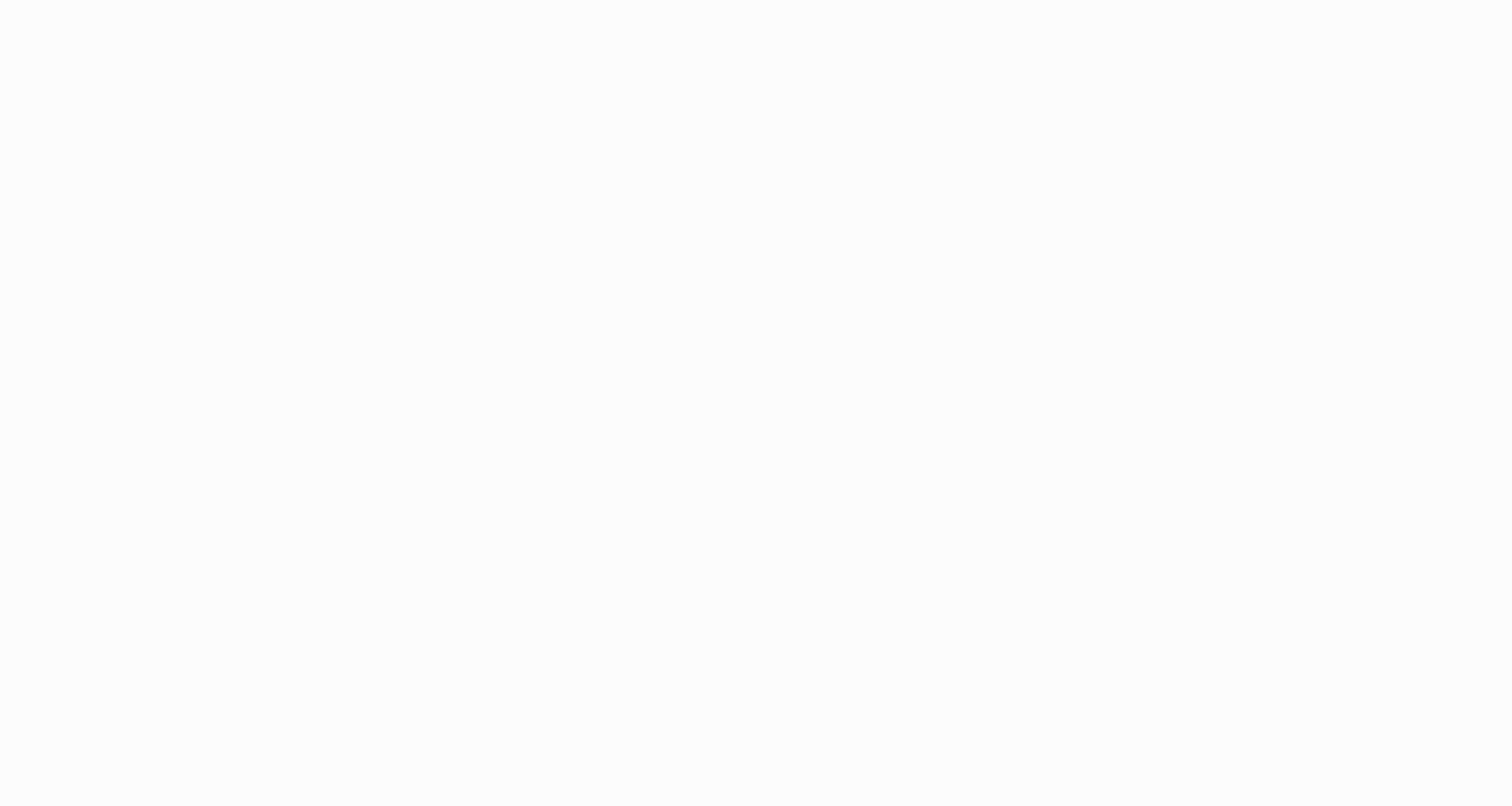 scroll, scrollTop: 0, scrollLeft: 0, axis: both 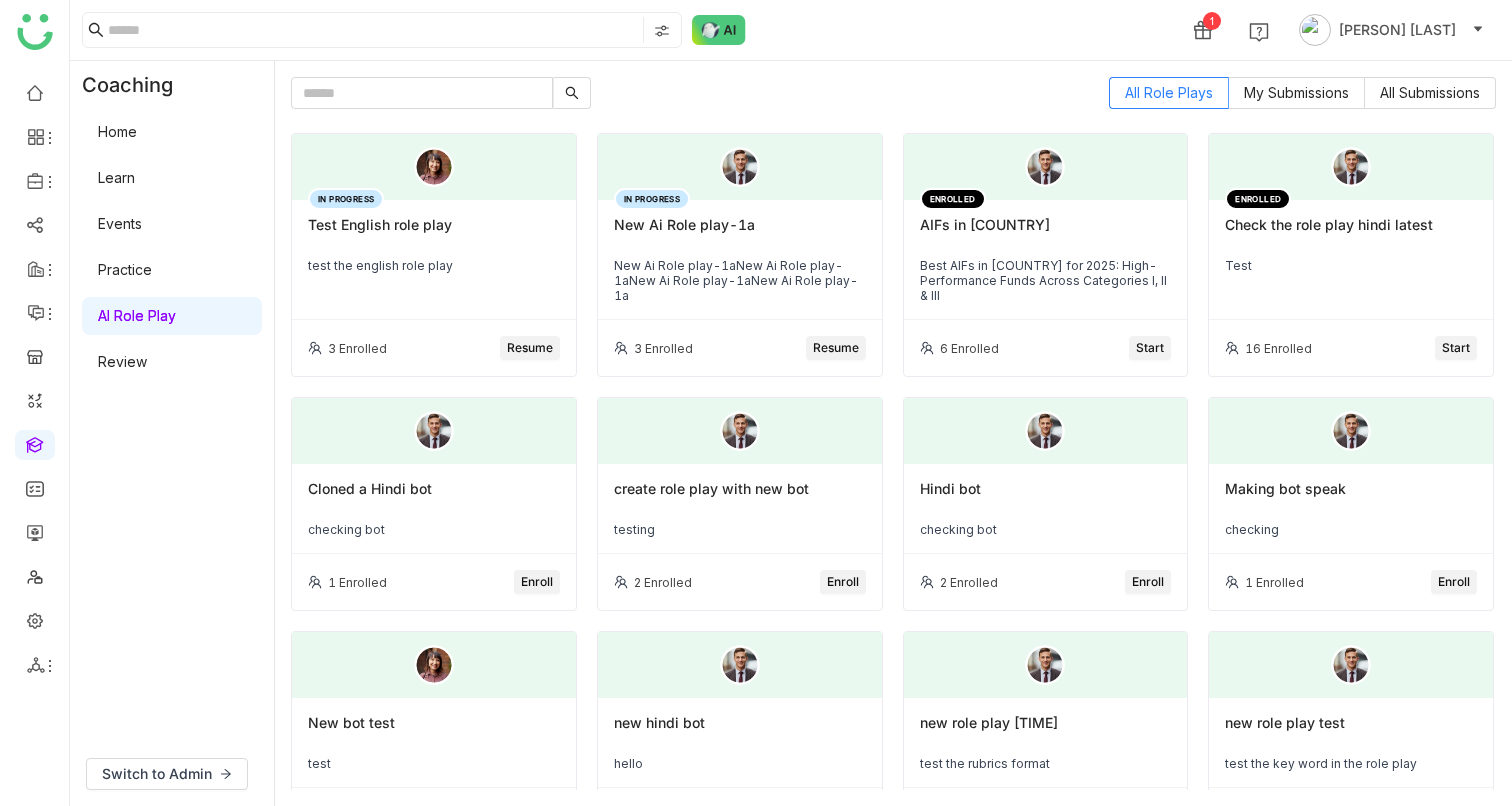 click on "Resume" 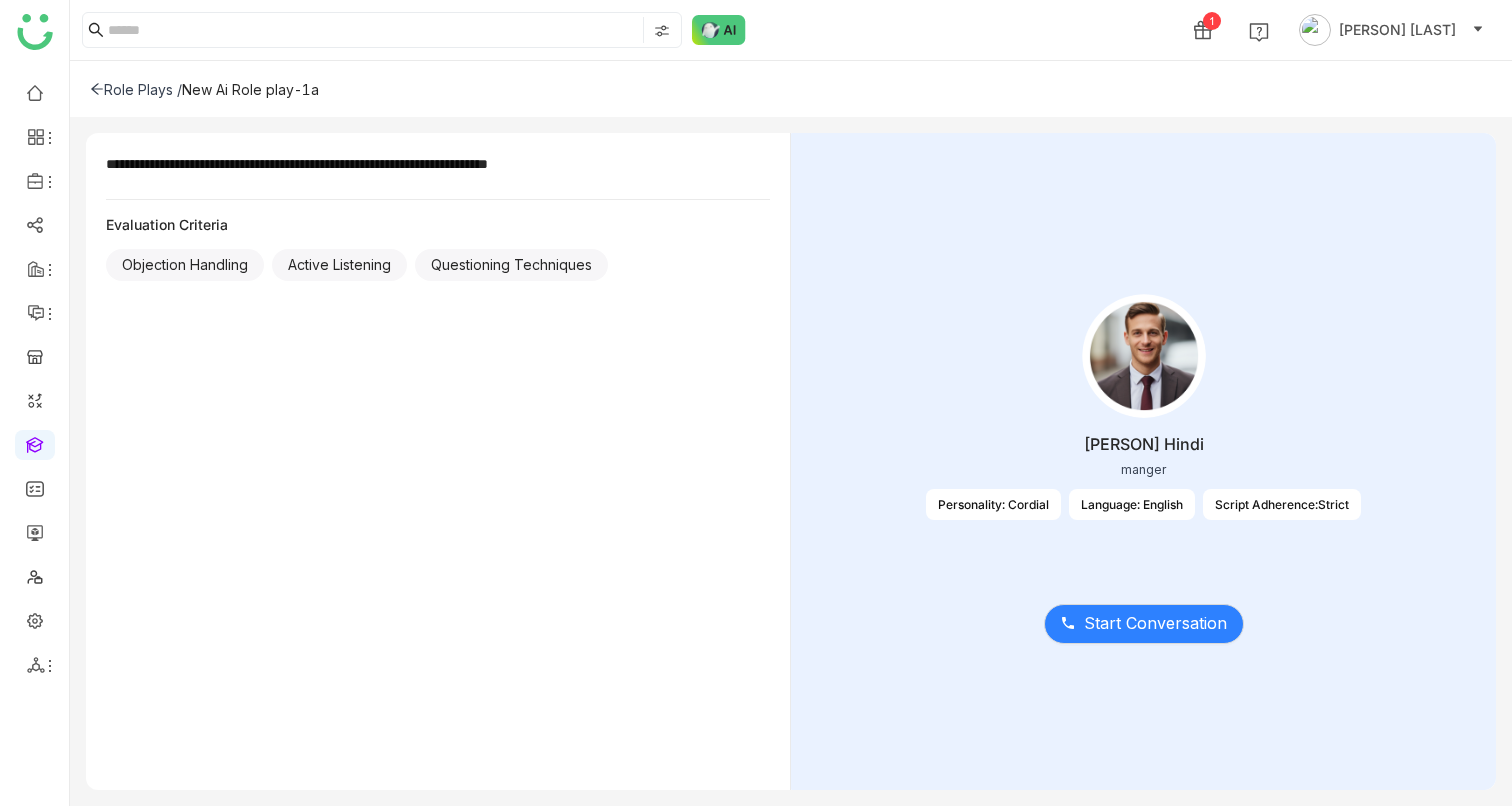 click on "Role Plays /" 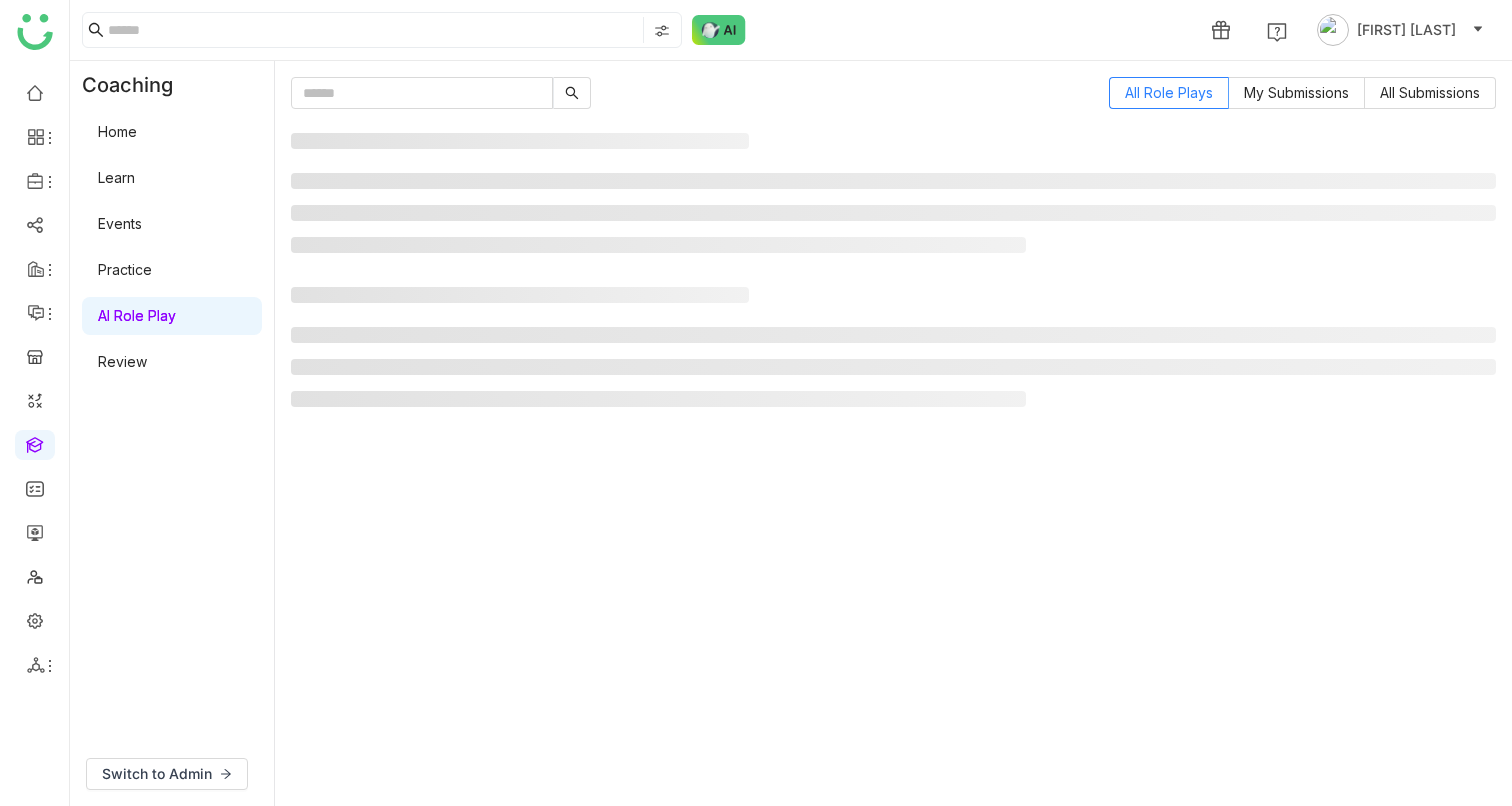 scroll, scrollTop: 0, scrollLeft: 0, axis: both 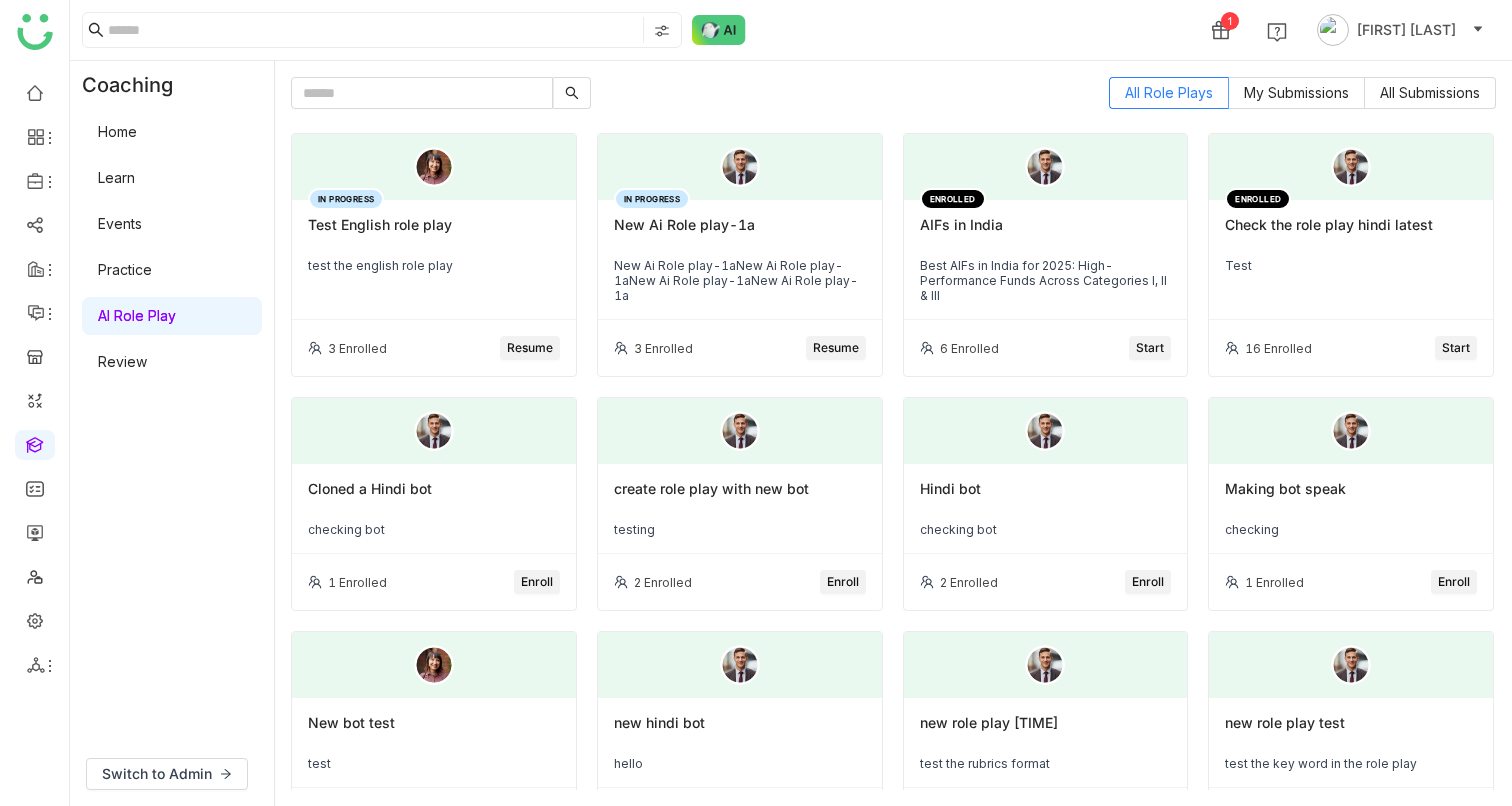 click on "Start" 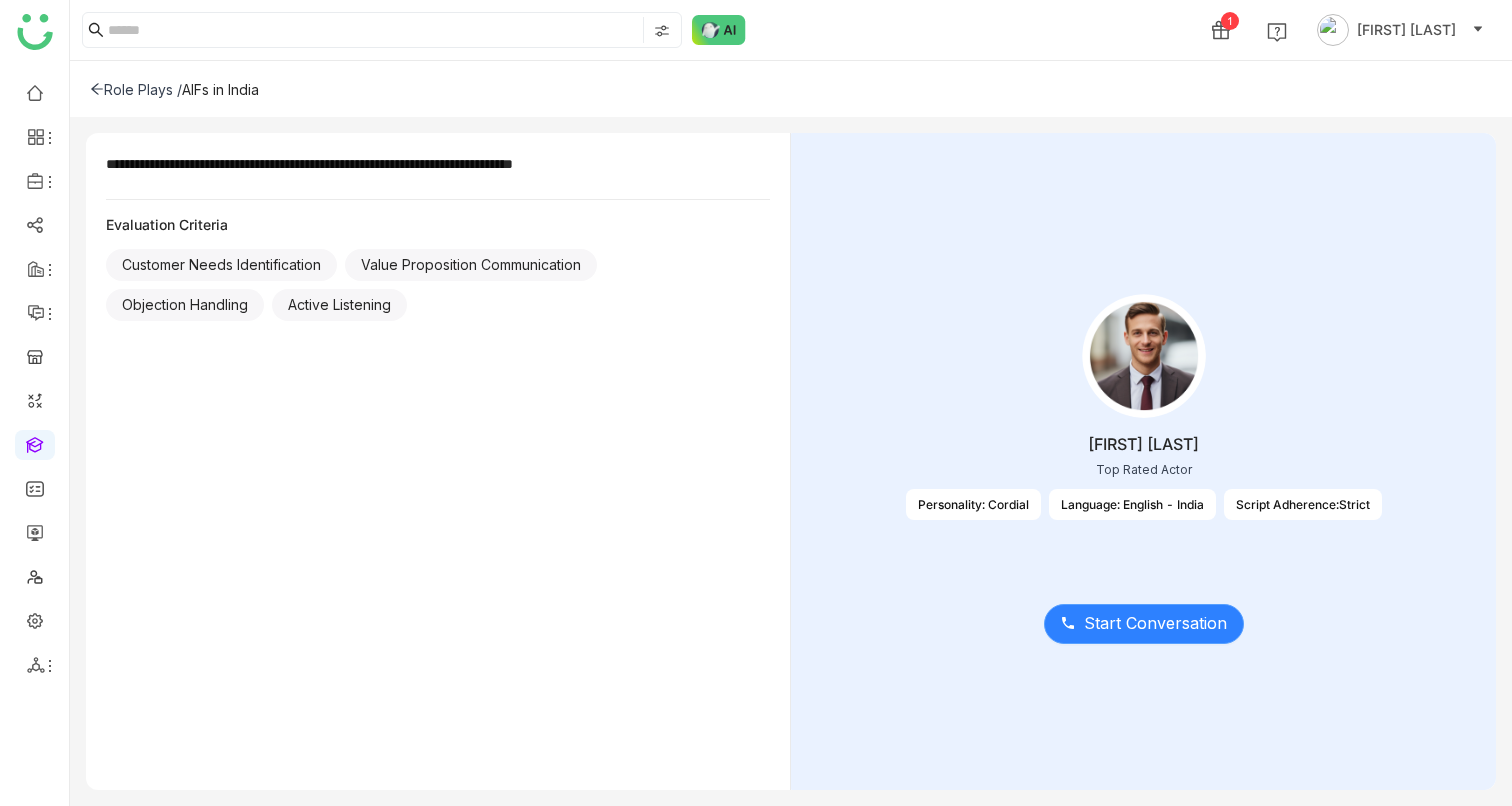 click on "Start Conversation" 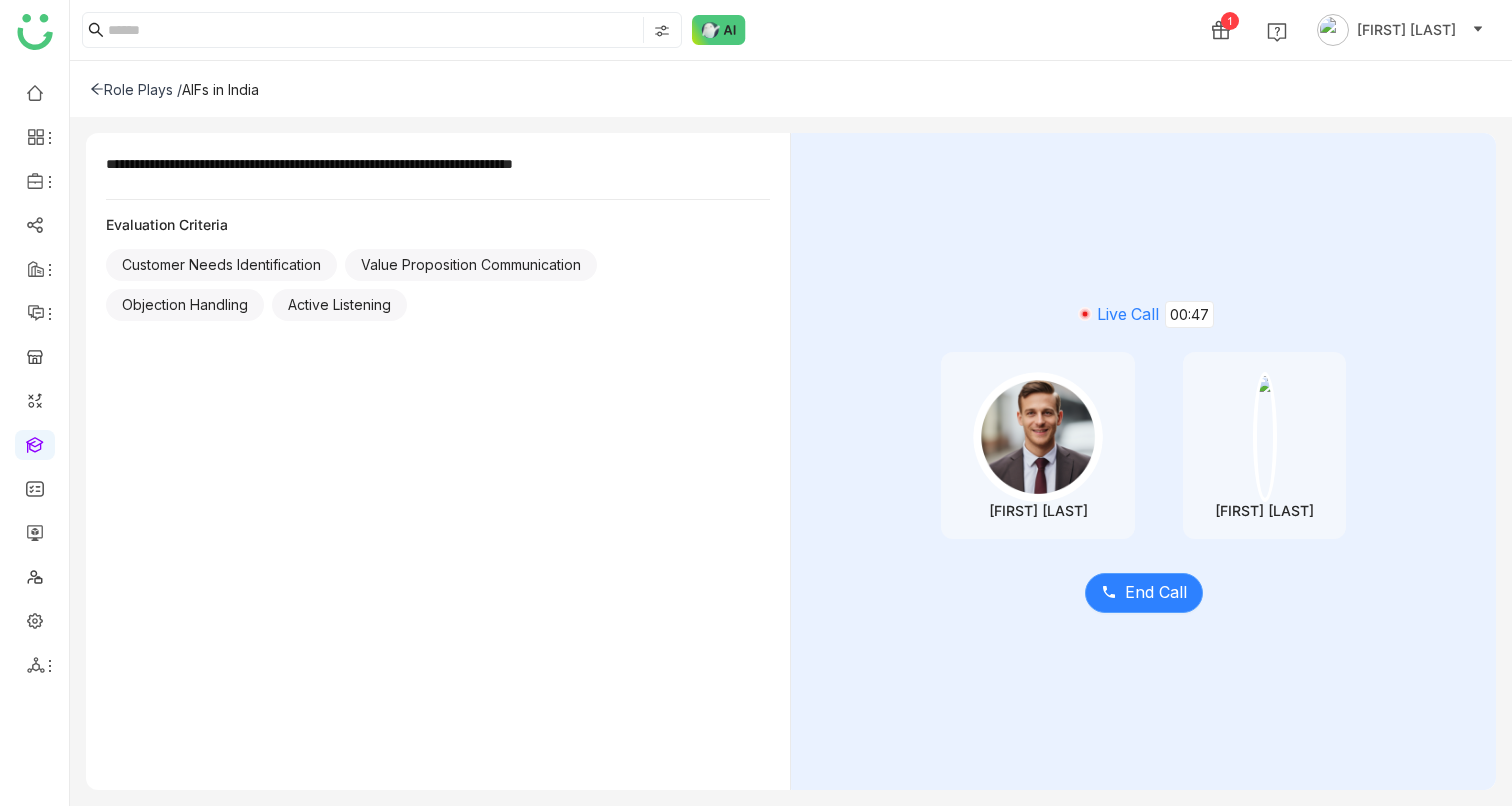 click on "End Call" 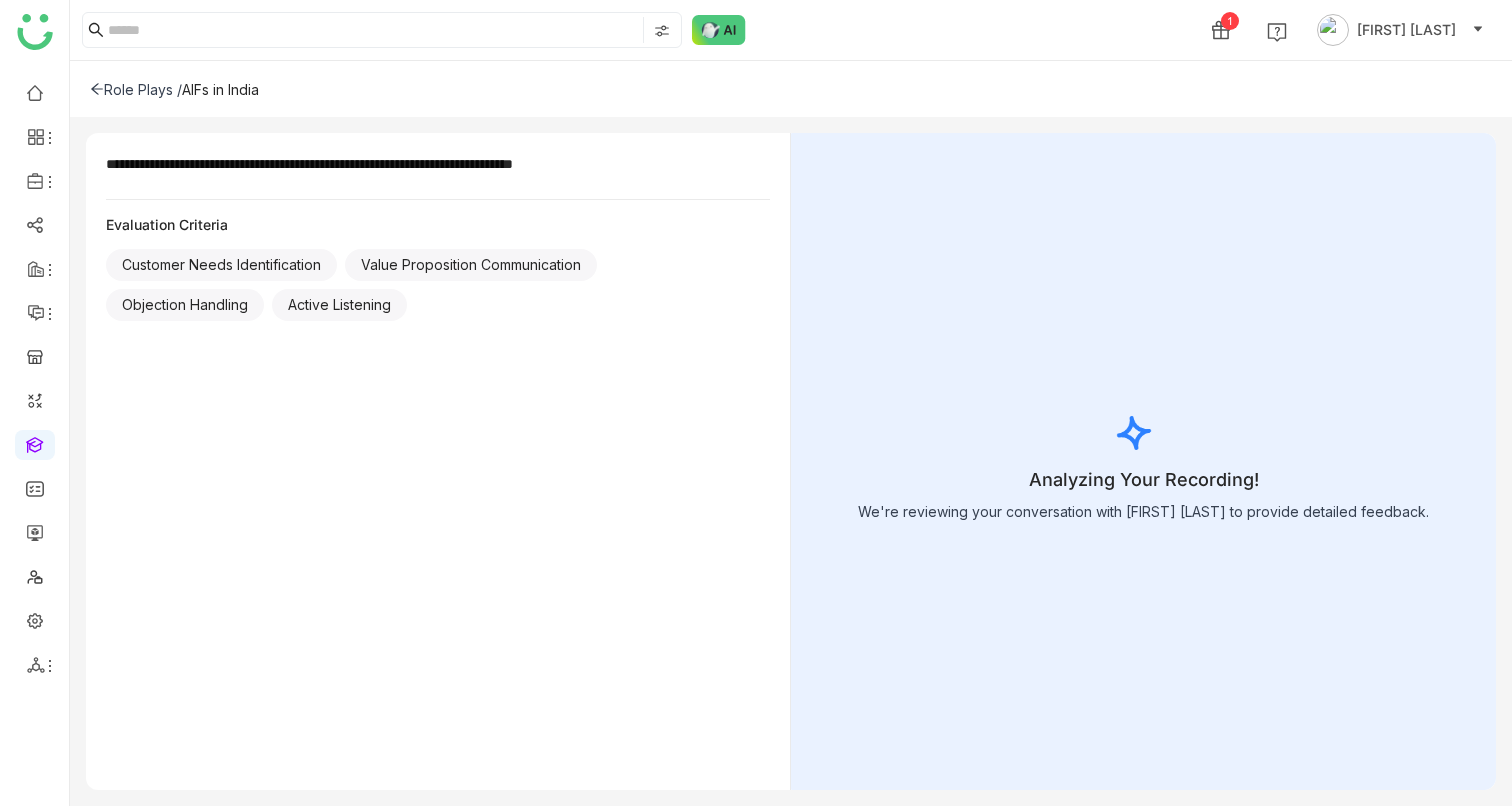 click on "Role Plays /" 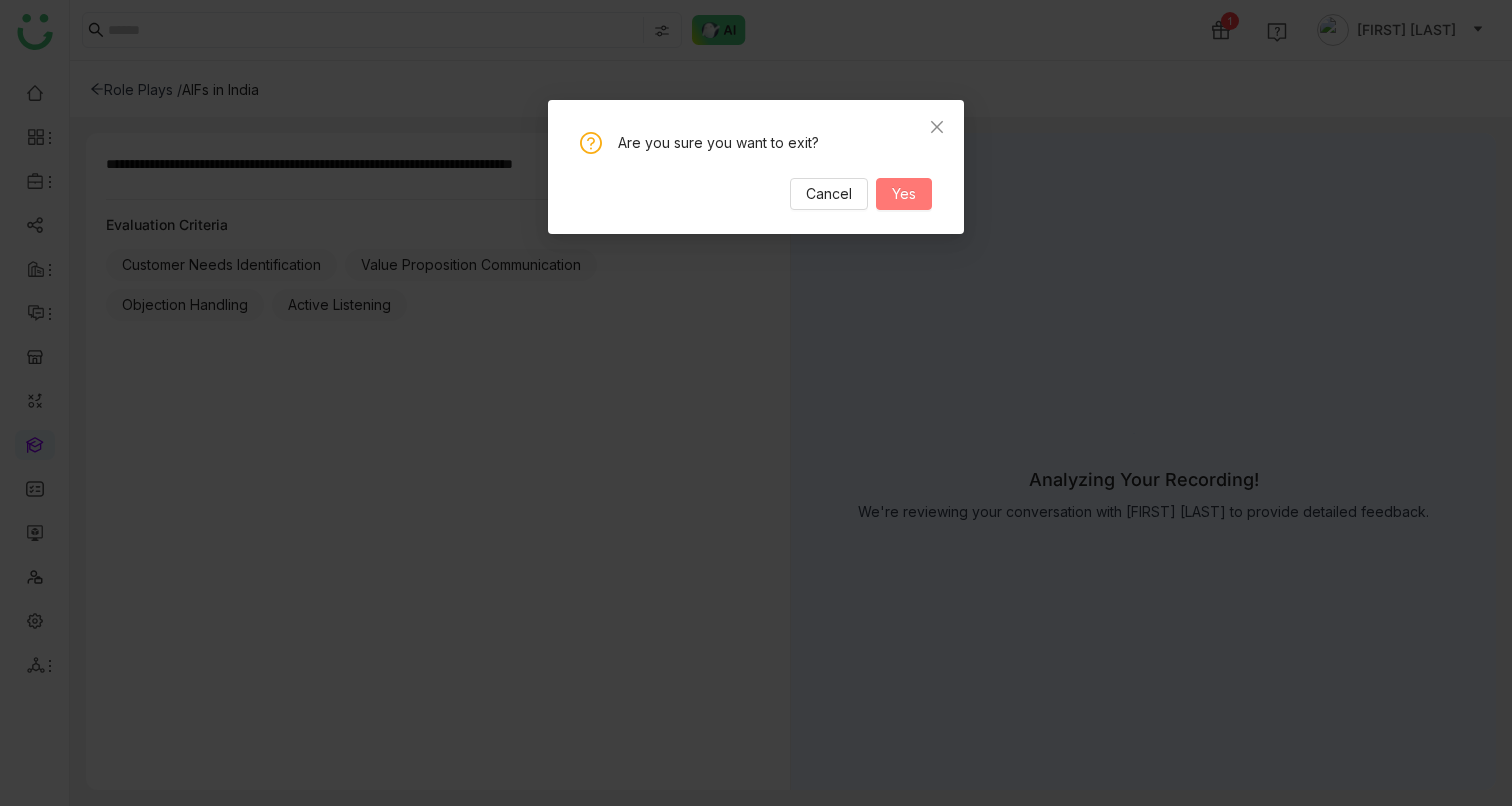 click on "Yes" at bounding box center (904, 194) 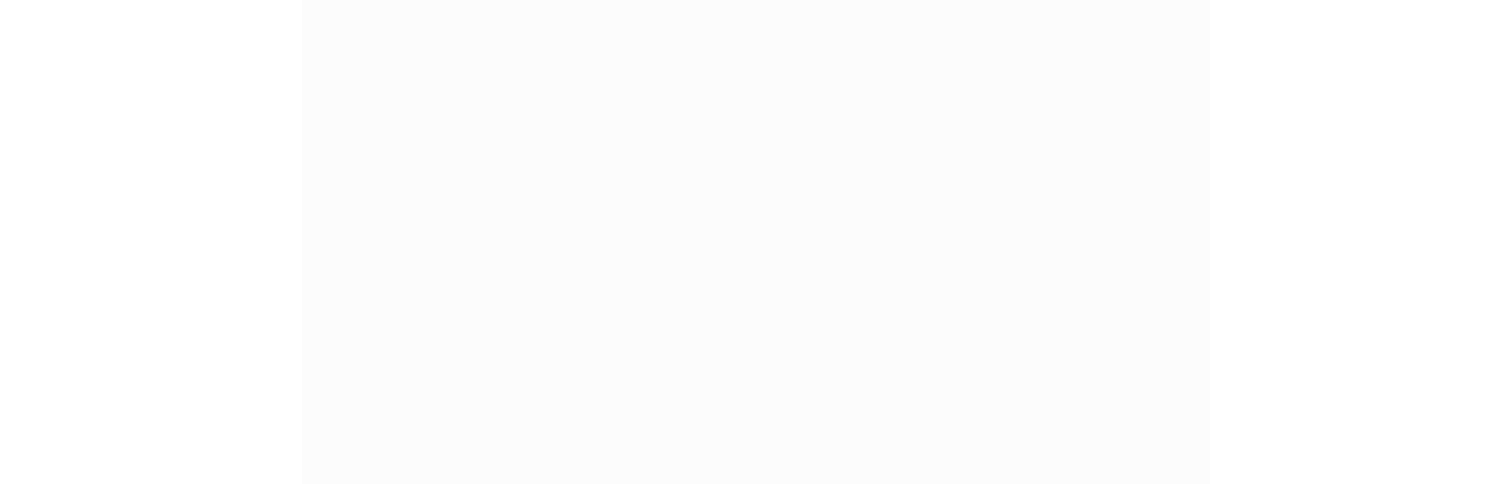 scroll, scrollTop: 0, scrollLeft: 0, axis: both 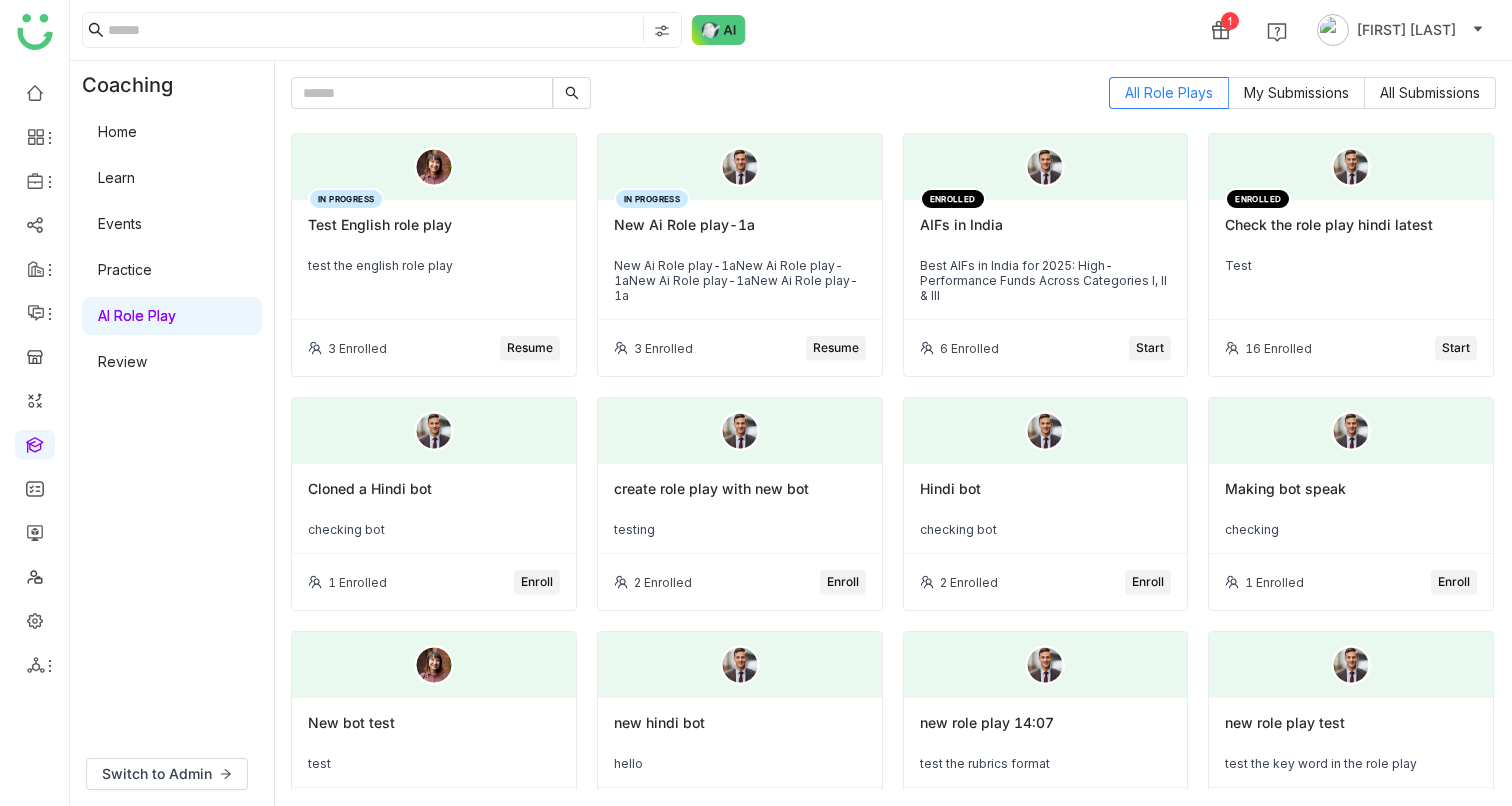 click on "Resume" 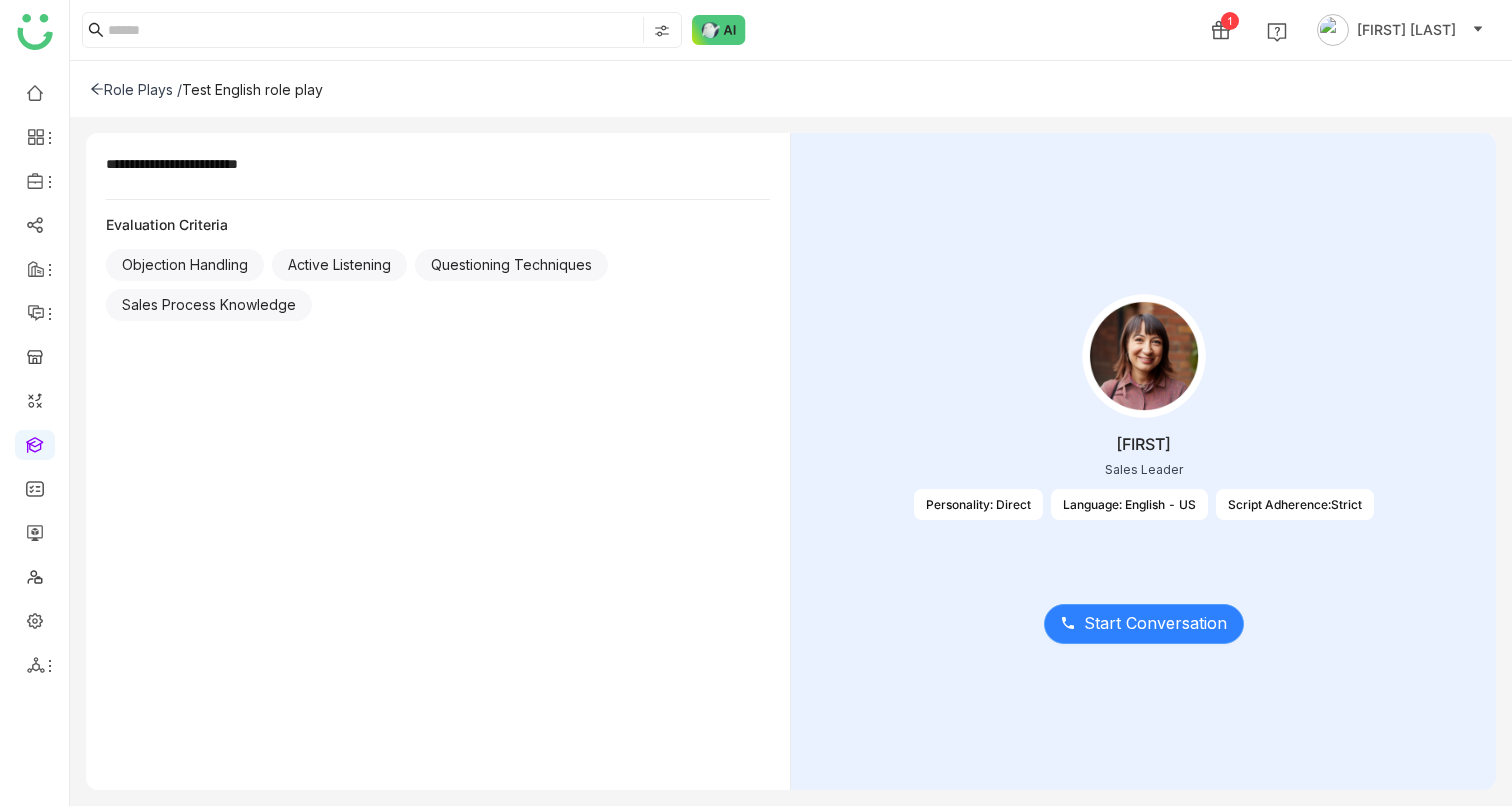 click on "Start Conversation" 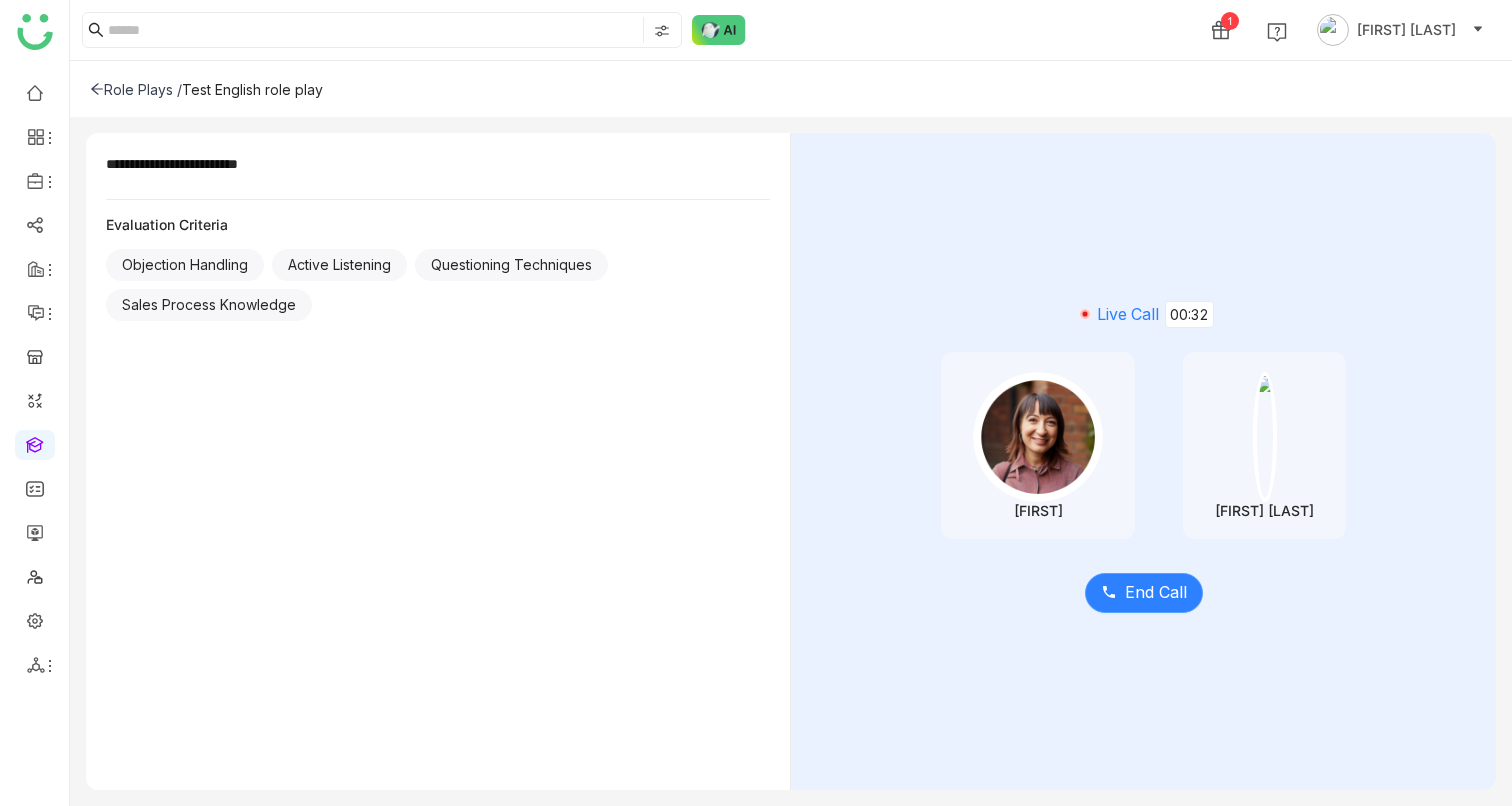 click on "End Call" 